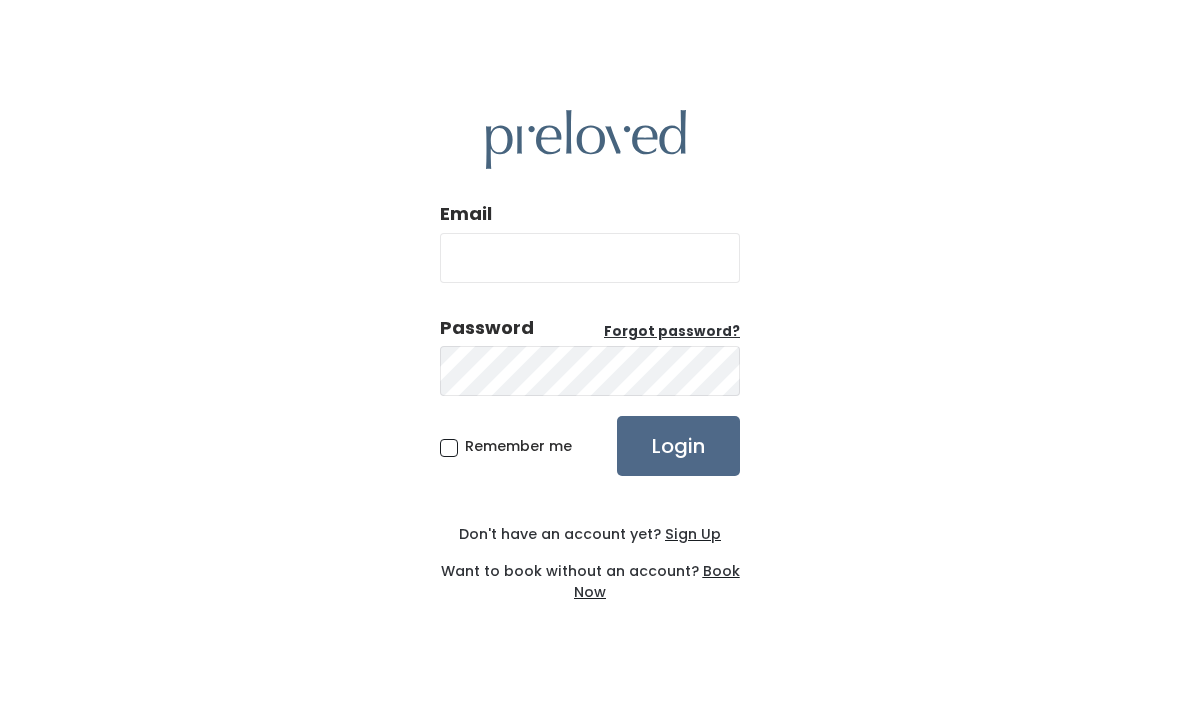 scroll, scrollTop: 64, scrollLeft: 0, axis: vertical 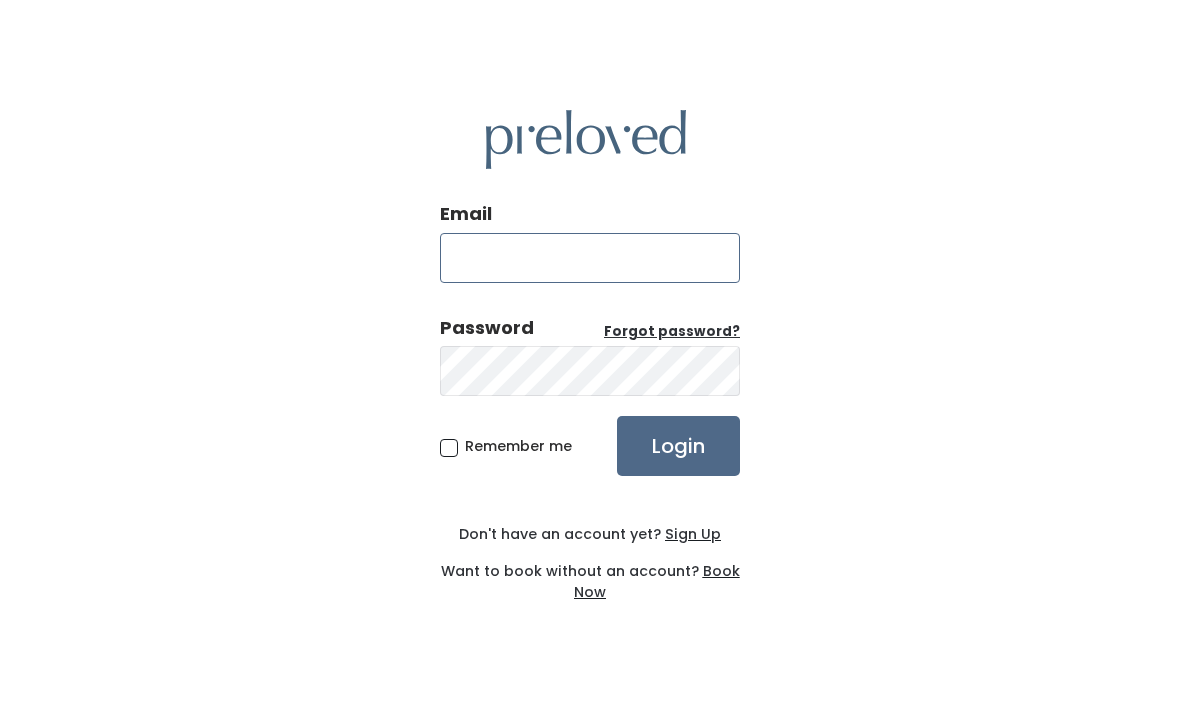 type on "[EMAIL]" 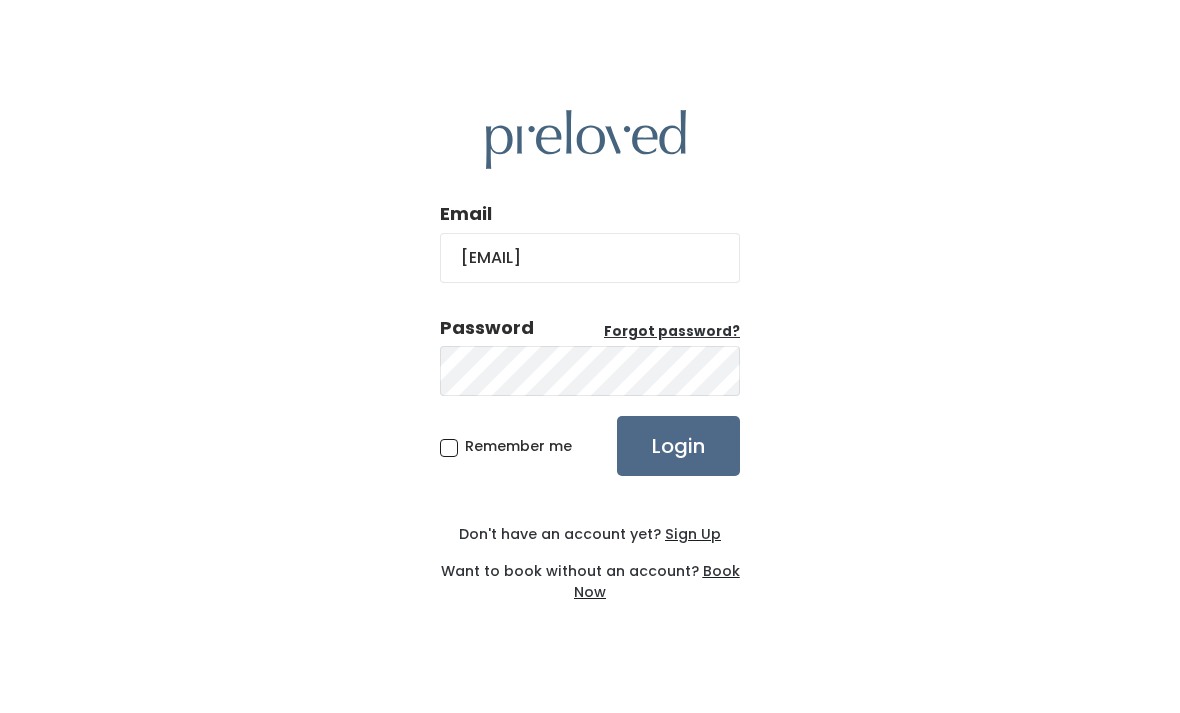 click on "Login" at bounding box center [678, 446] 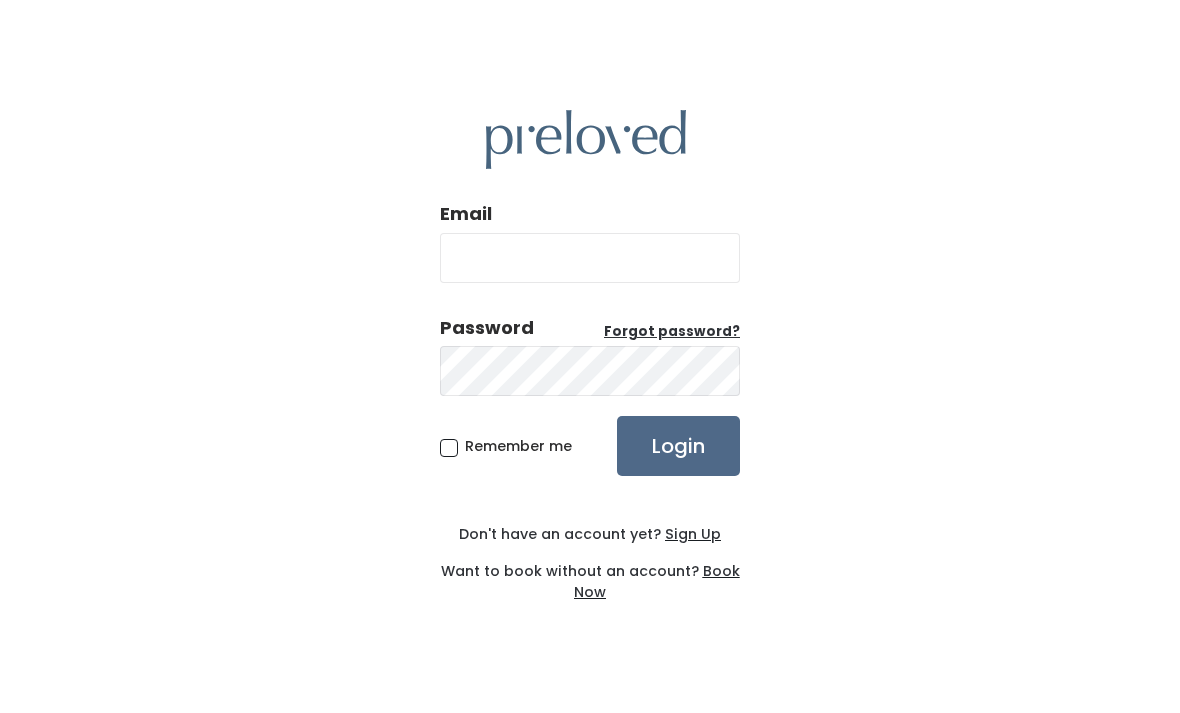 scroll, scrollTop: 0, scrollLeft: 0, axis: both 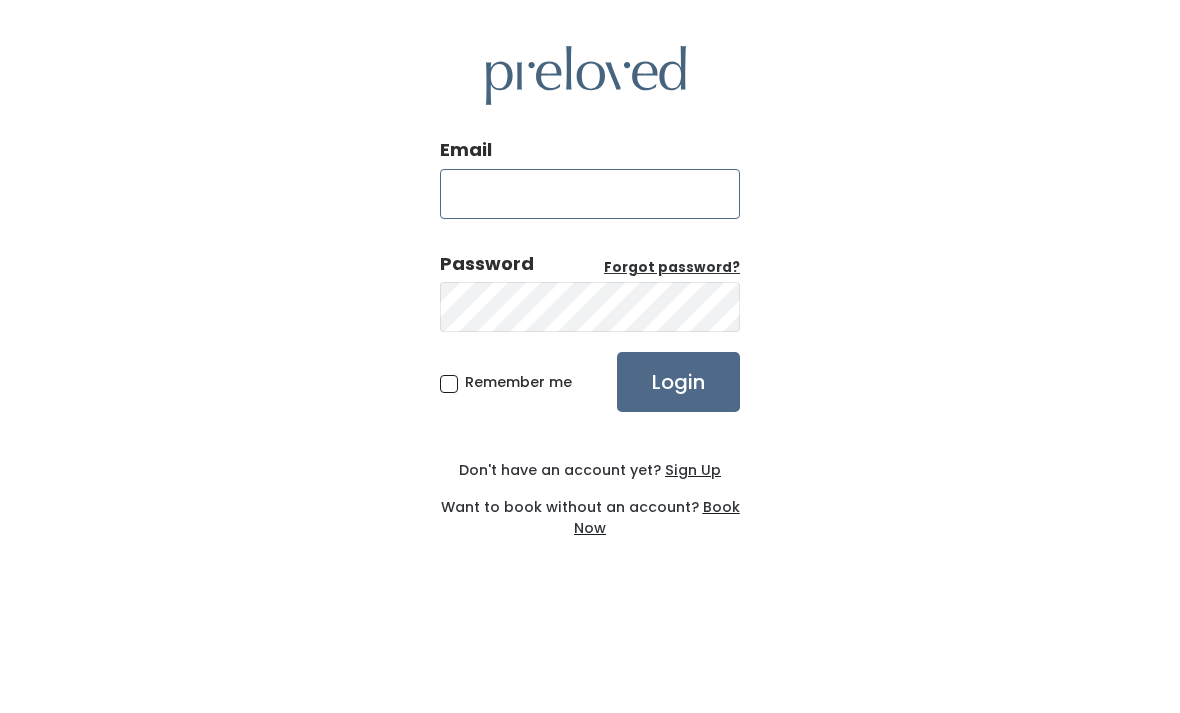 type on "sbellin24@aol.com" 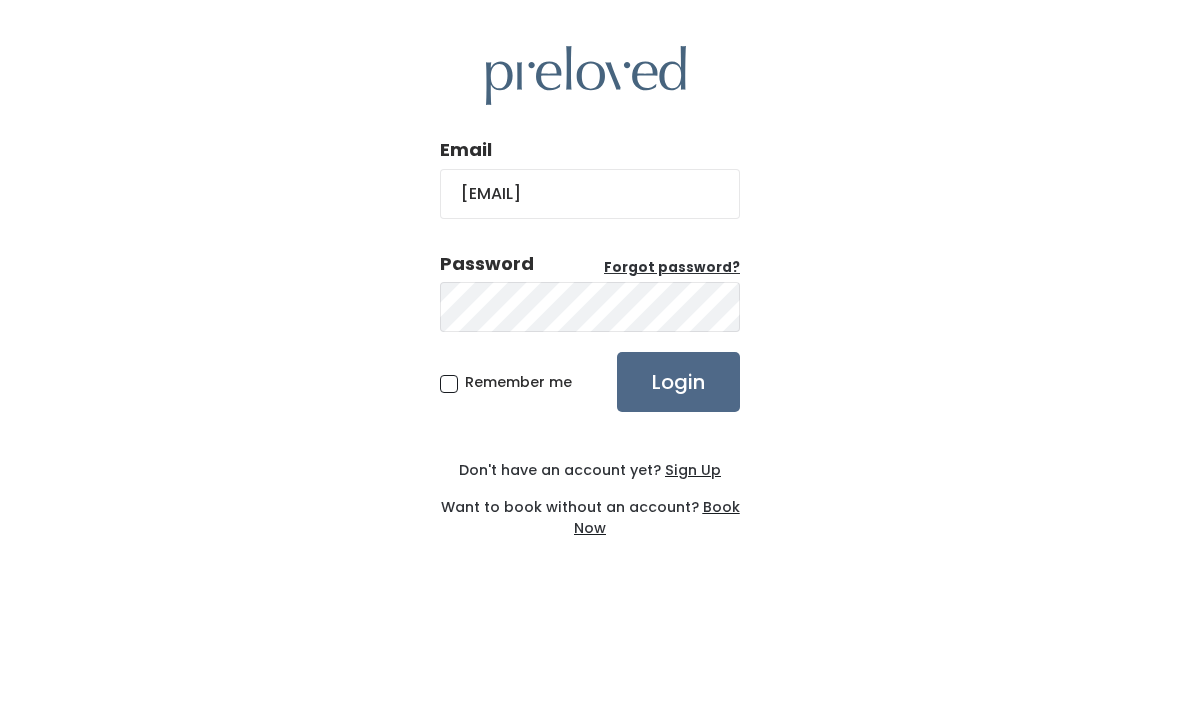 scroll, scrollTop: 64, scrollLeft: 0, axis: vertical 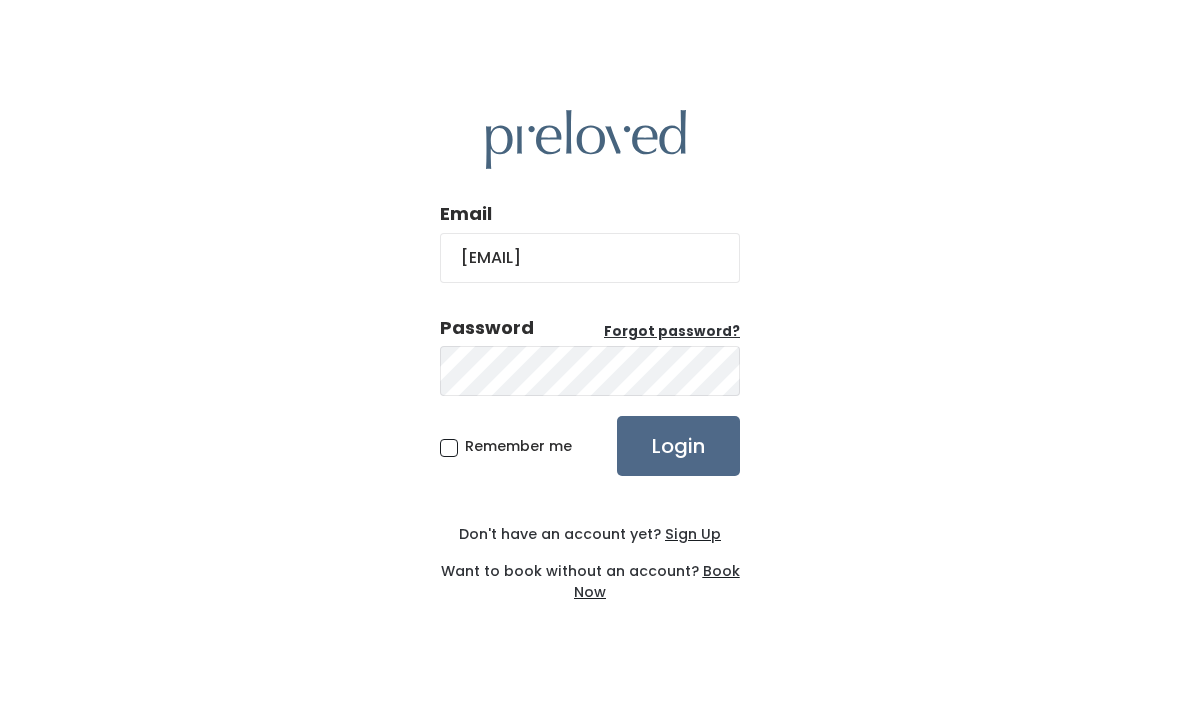 click on "Login" at bounding box center (678, 446) 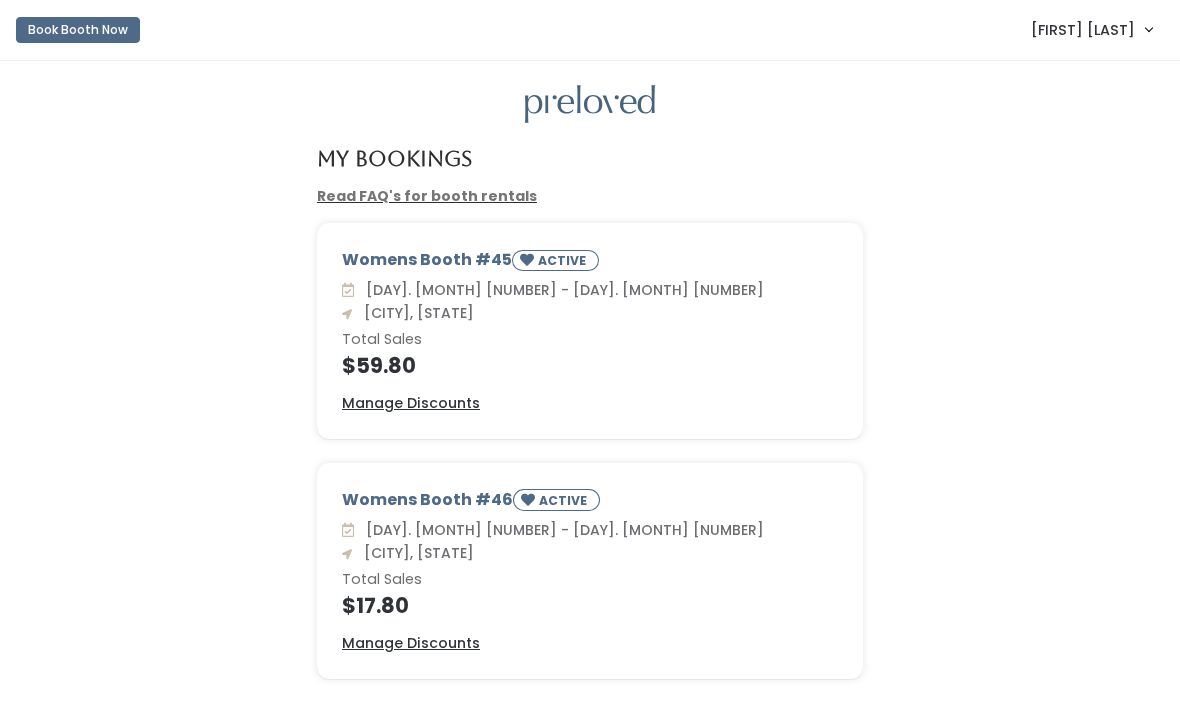 scroll, scrollTop: 0, scrollLeft: 0, axis: both 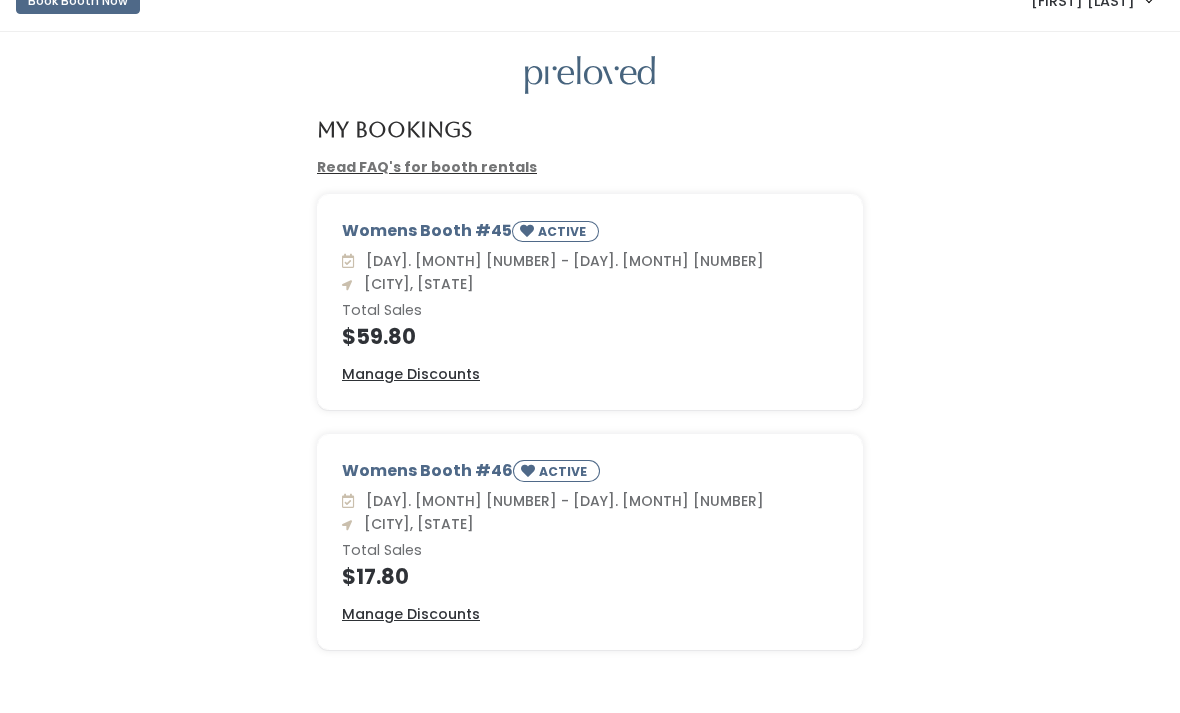 click on "Manage Discounts" at bounding box center [411, 375] 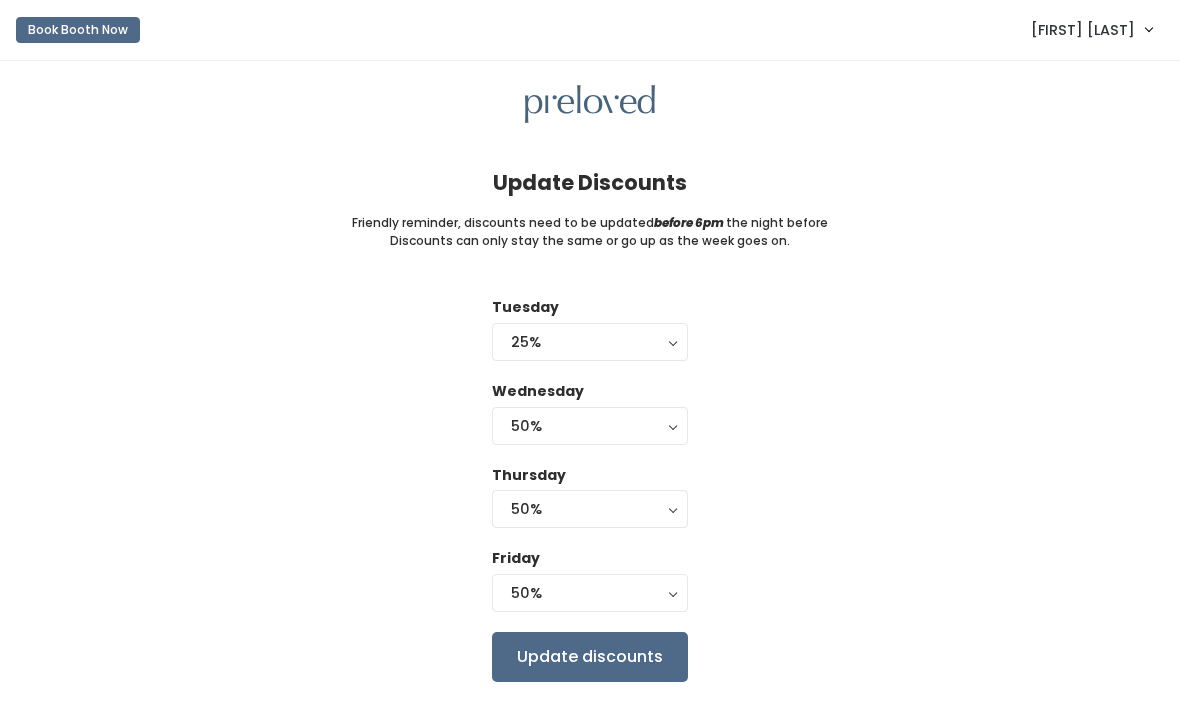 scroll, scrollTop: 0, scrollLeft: 0, axis: both 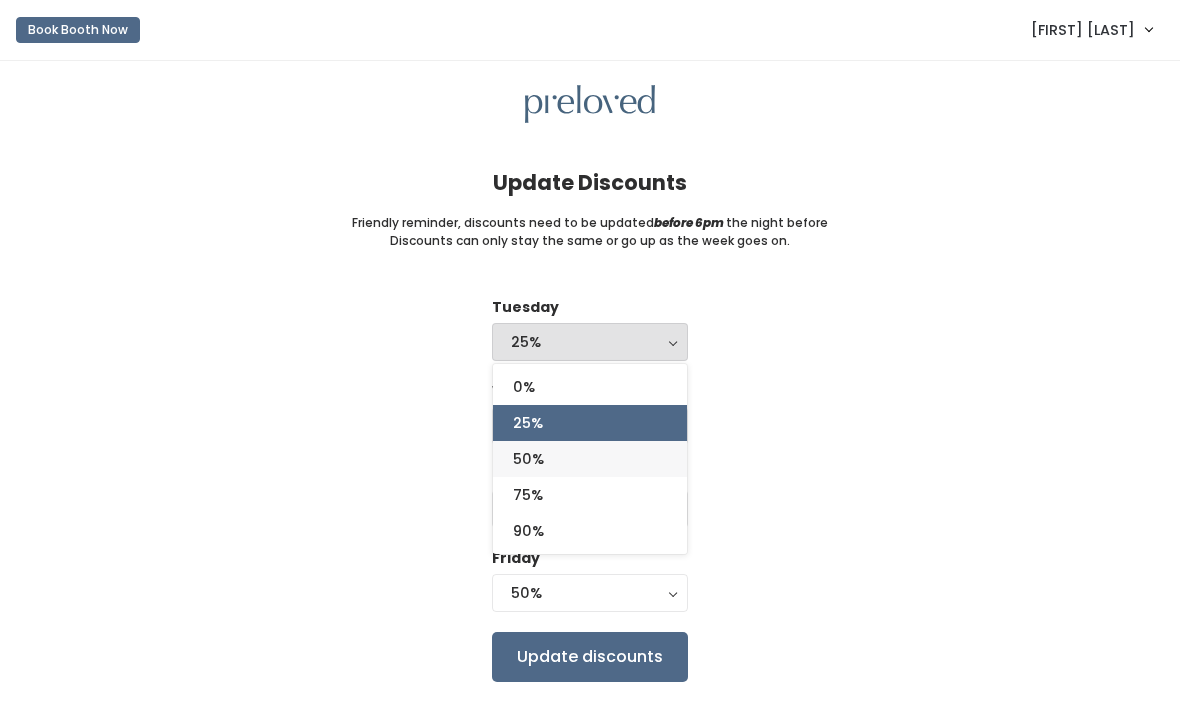 click on "50%" at bounding box center (590, 459) 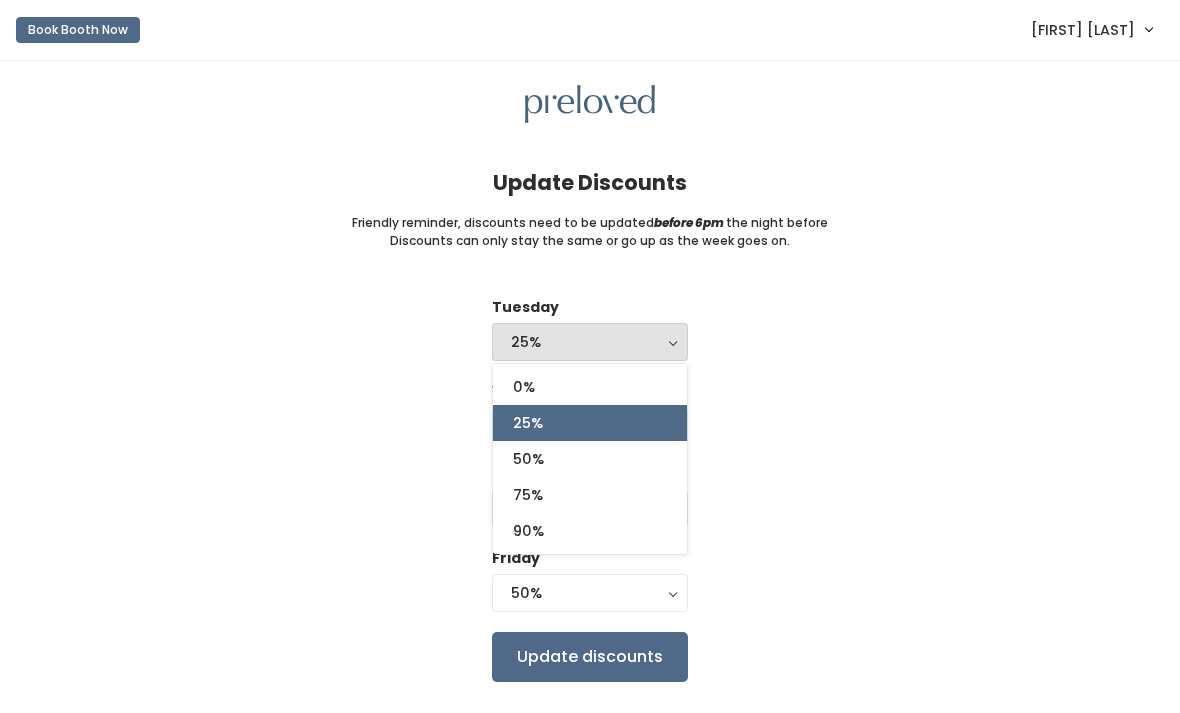select on "50%" 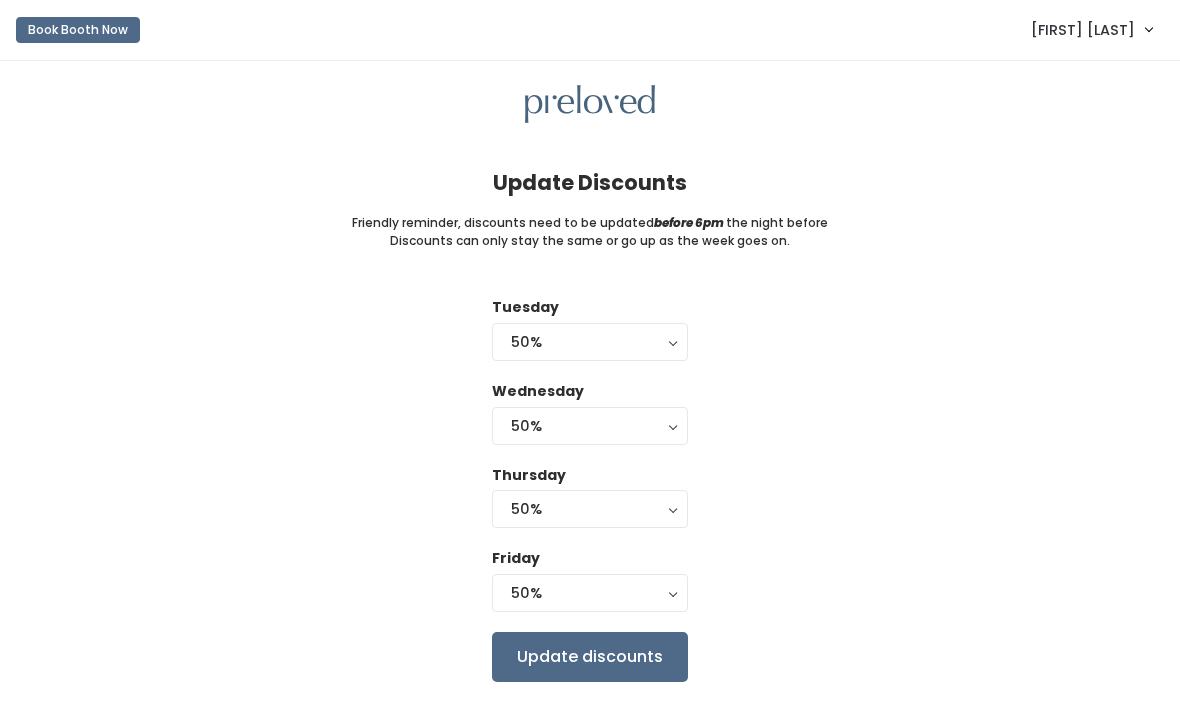 click on "Update discounts" at bounding box center [590, 657] 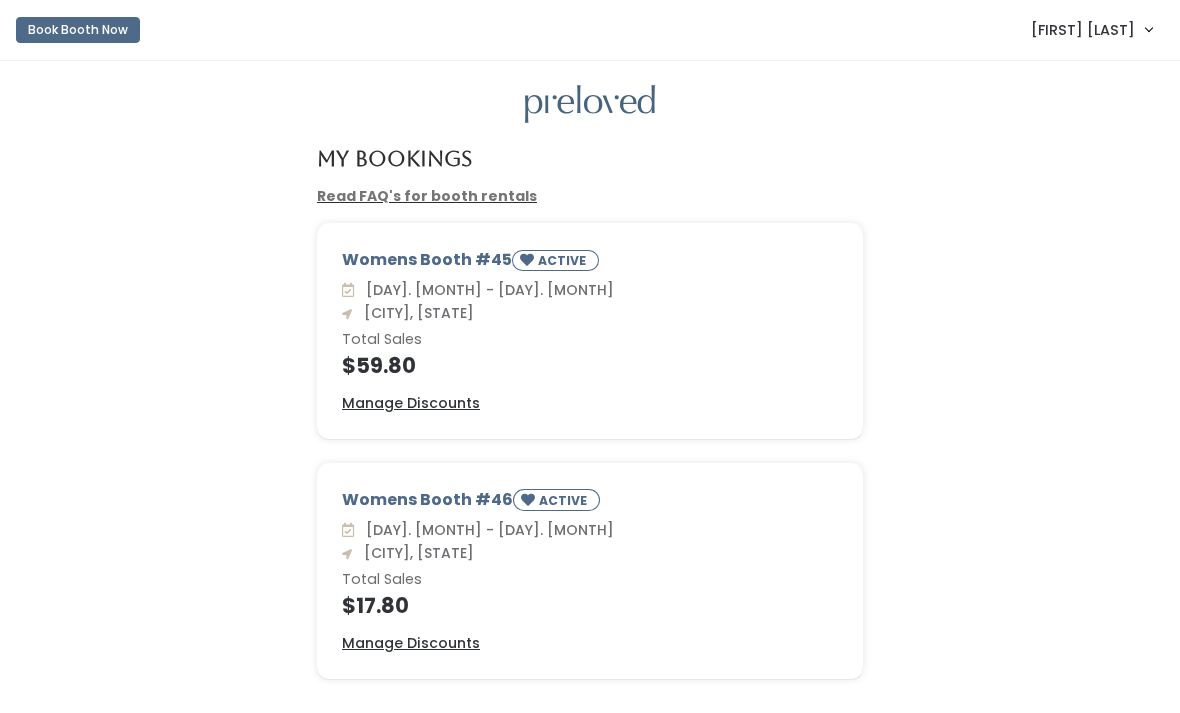 scroll, scrollTop: 0, scrollLeft: 0, axis: both 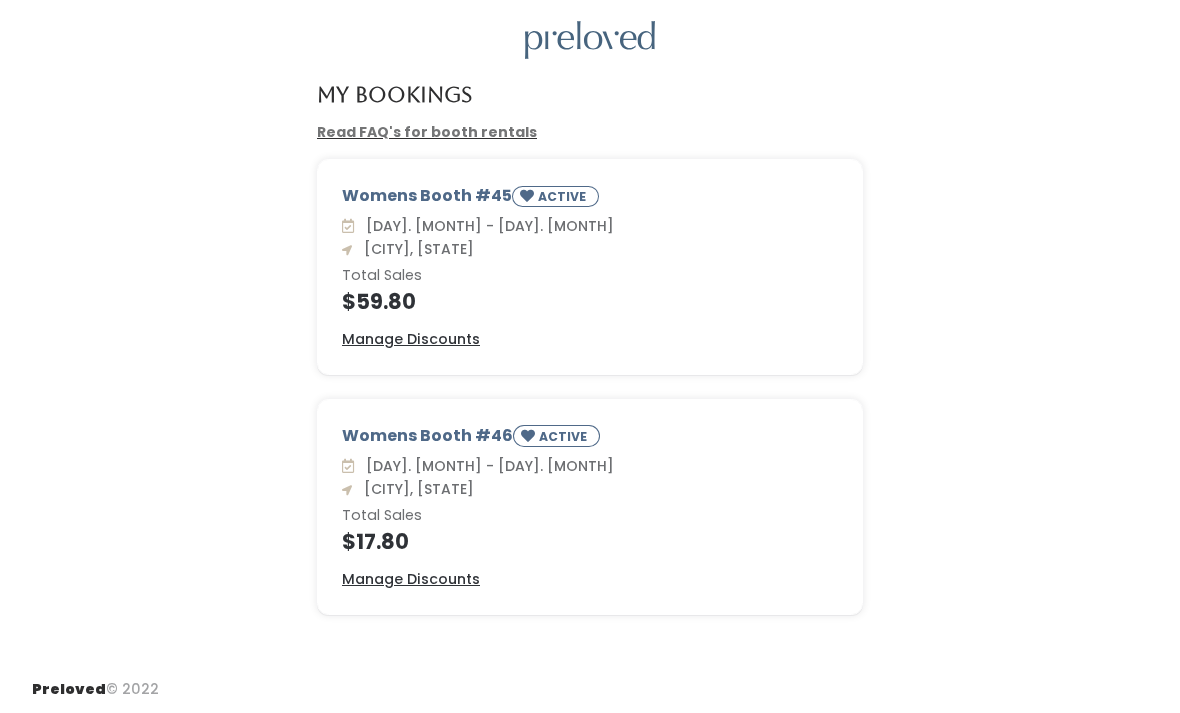 click on "Manage Discounts" at bounding box center (411, 579) 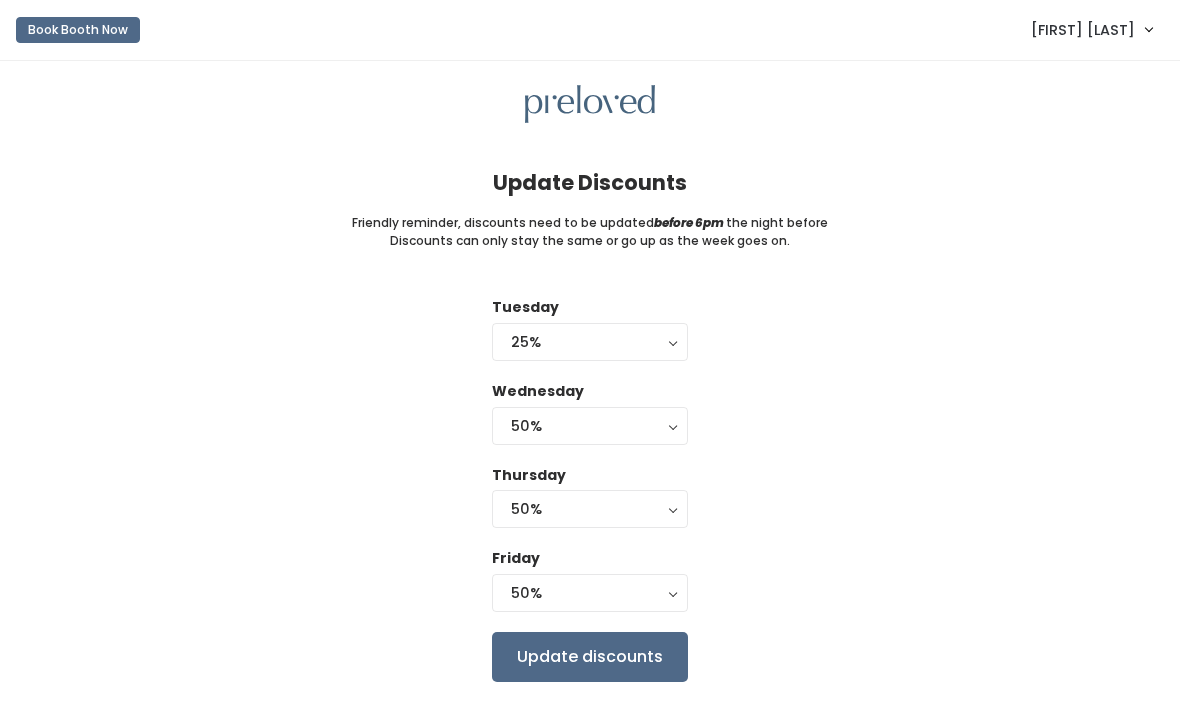 scroll, scrollTop: 0, scrollLeft: 0, axis: both 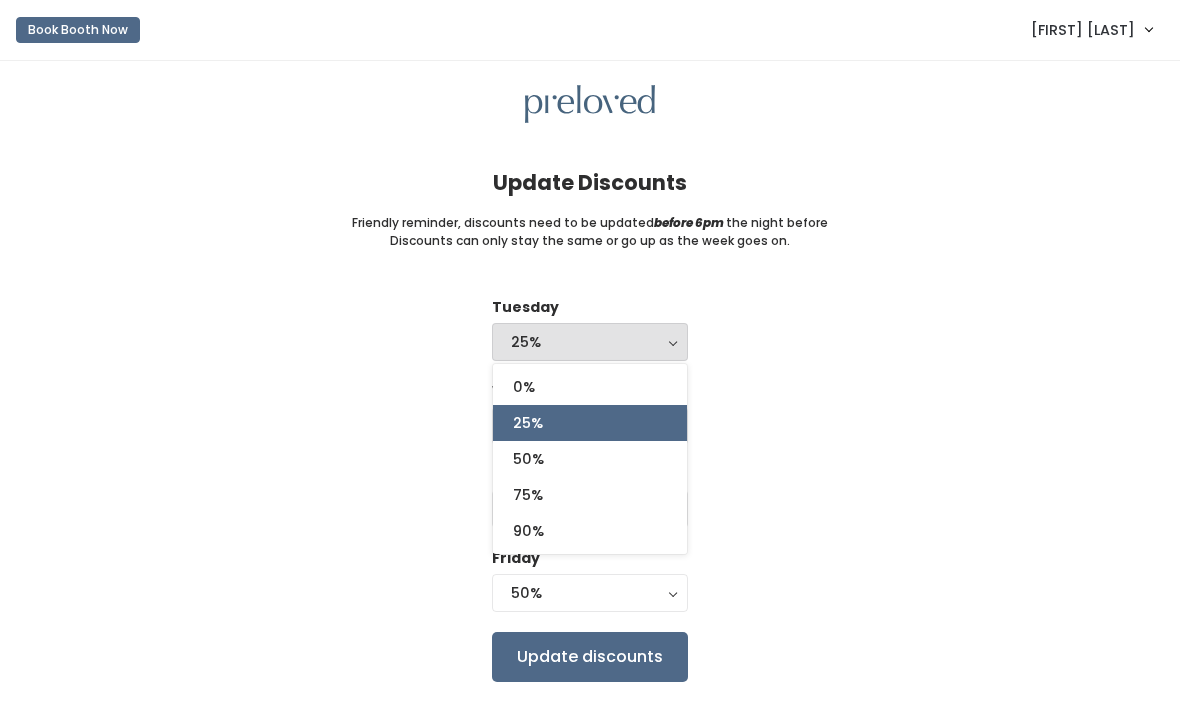 click on "Tuesday
0%
25%
50%
75%
90% 25%   0% 25% 50% 75% 90%
Wednesday
0%
25%
50%
75%
90% 50%
Thursday
0%
25%
50%
75%
90% 50%
Friday
0%
25%
50%
75%
90% 50%
Update discounts" at bounding box center [590, 489] 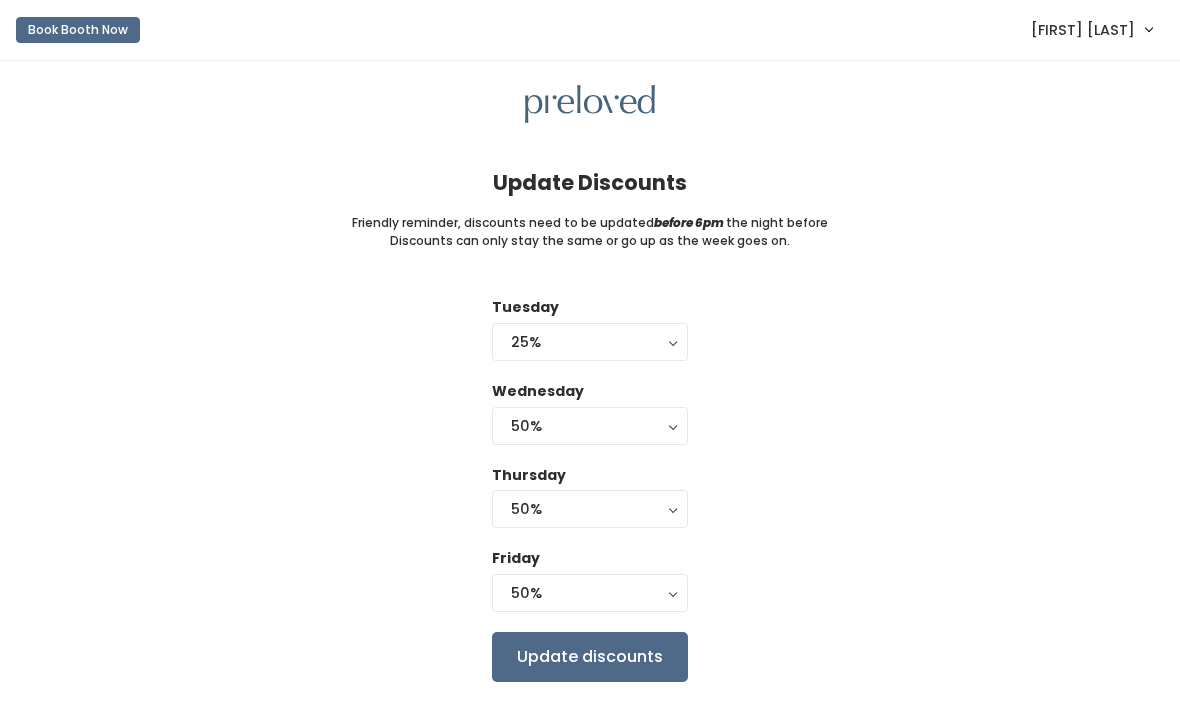 click on "25%" at bounding box center [590, 342] 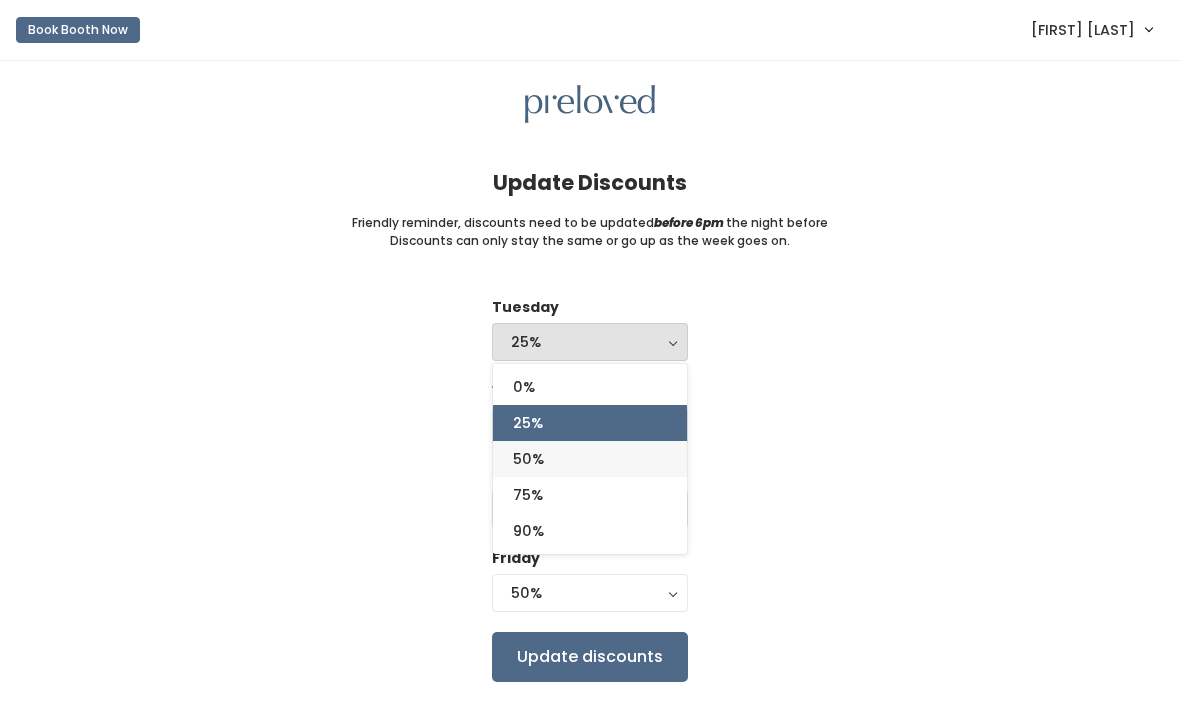 click on "50%" at bounding box center (590, 459) 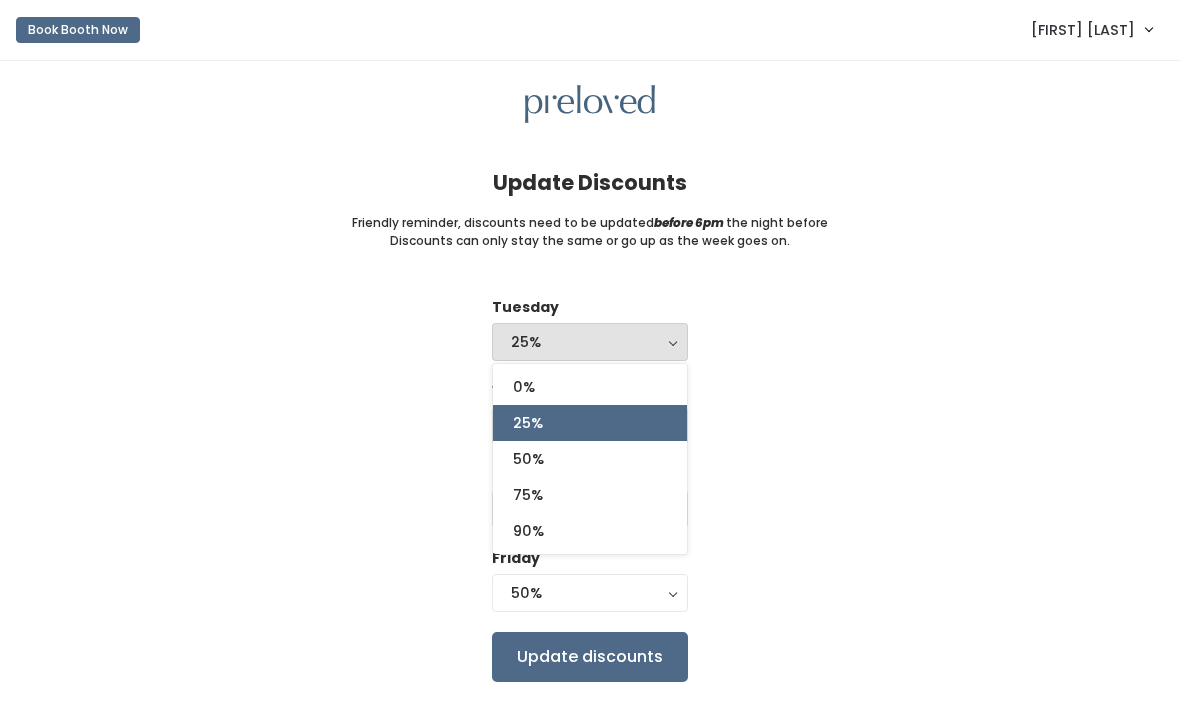 select on "50%" 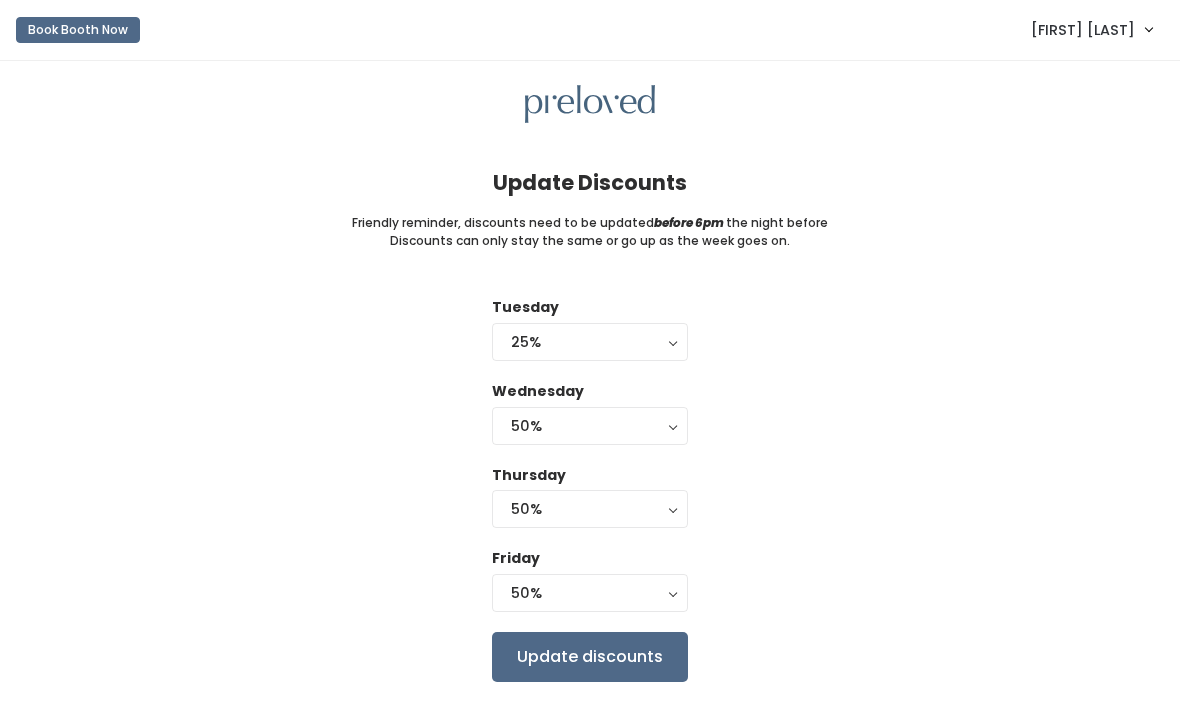 scroll, scrollTop: 0, scrollLeft: 0, axis: both 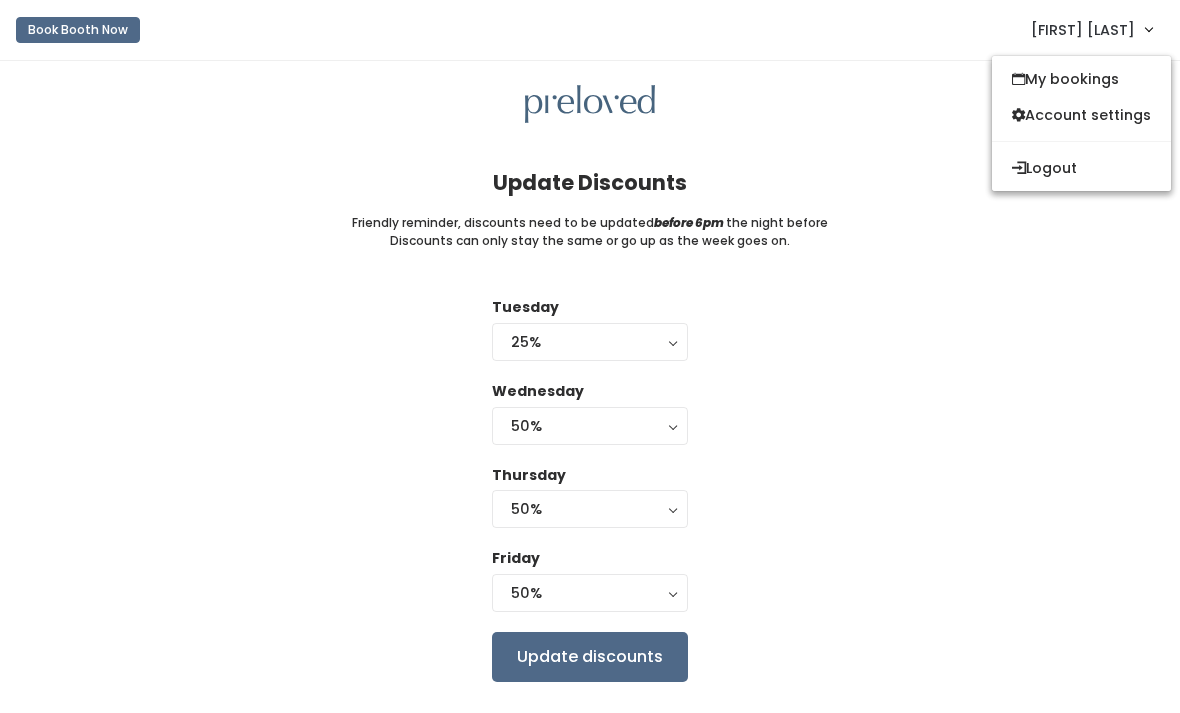 click on "My bookings" at bounding box center [1081, 79] 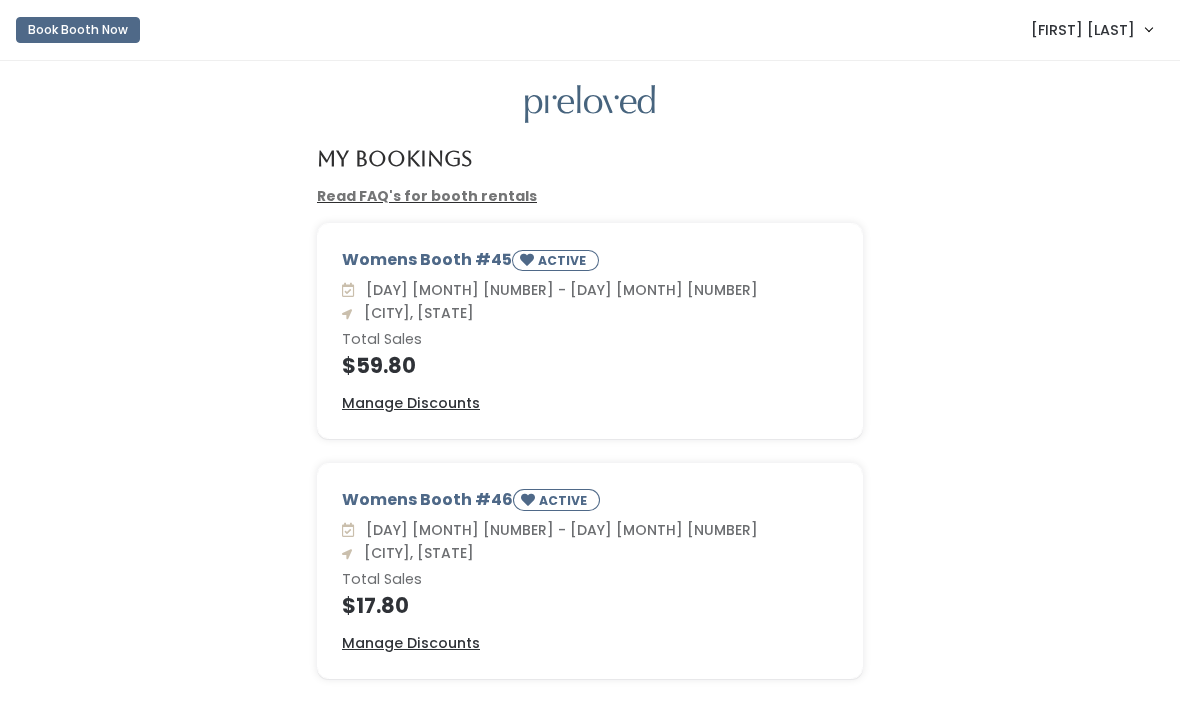 scroll, scrollTop: 0, scrollLeft: 0, axis: both 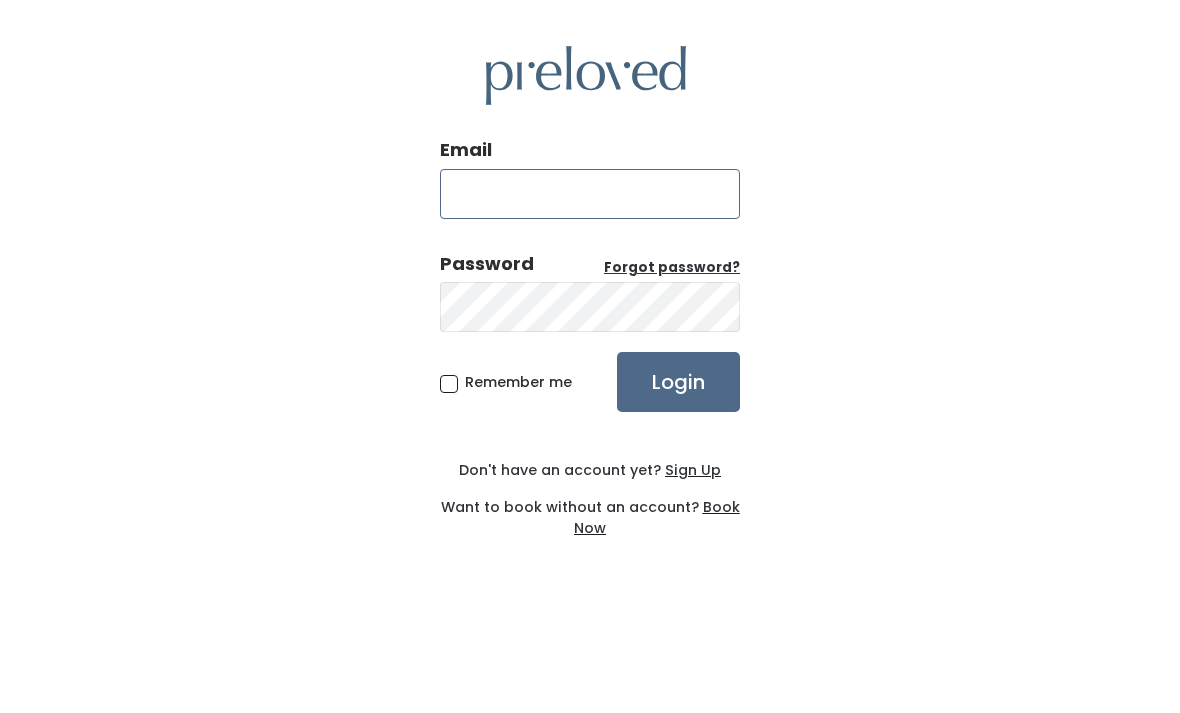 type on "[EMAIL]" 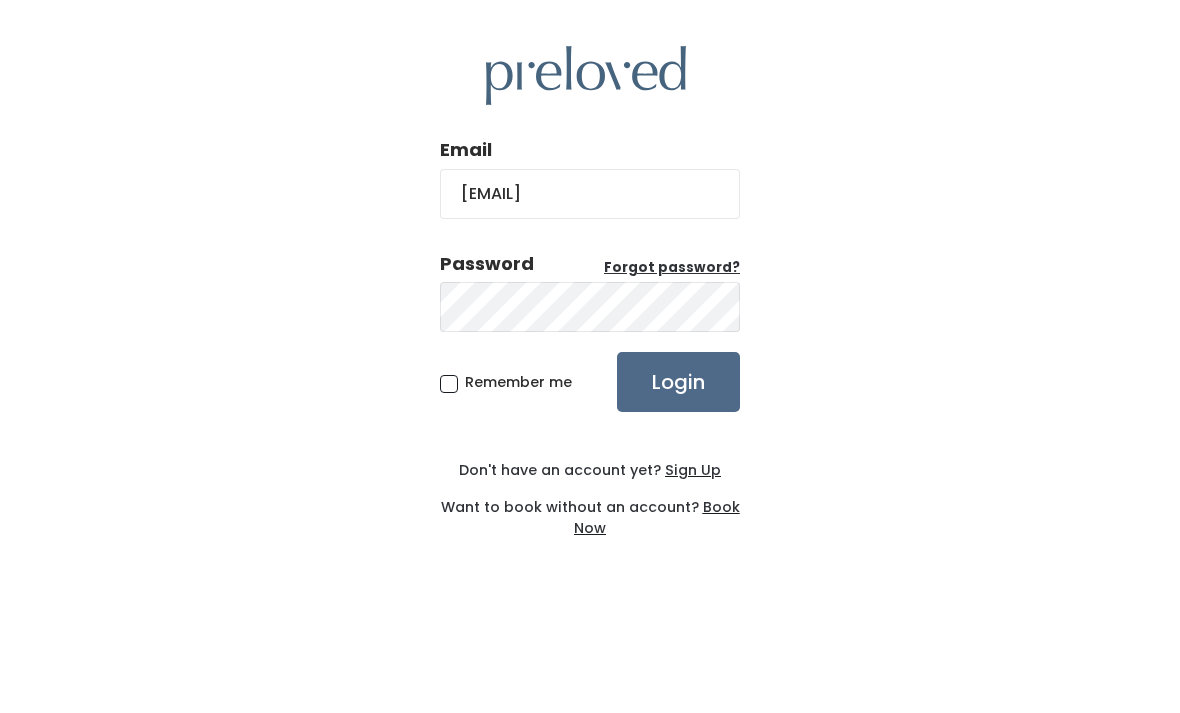 click on "Login" at bounding box center (678, 446) 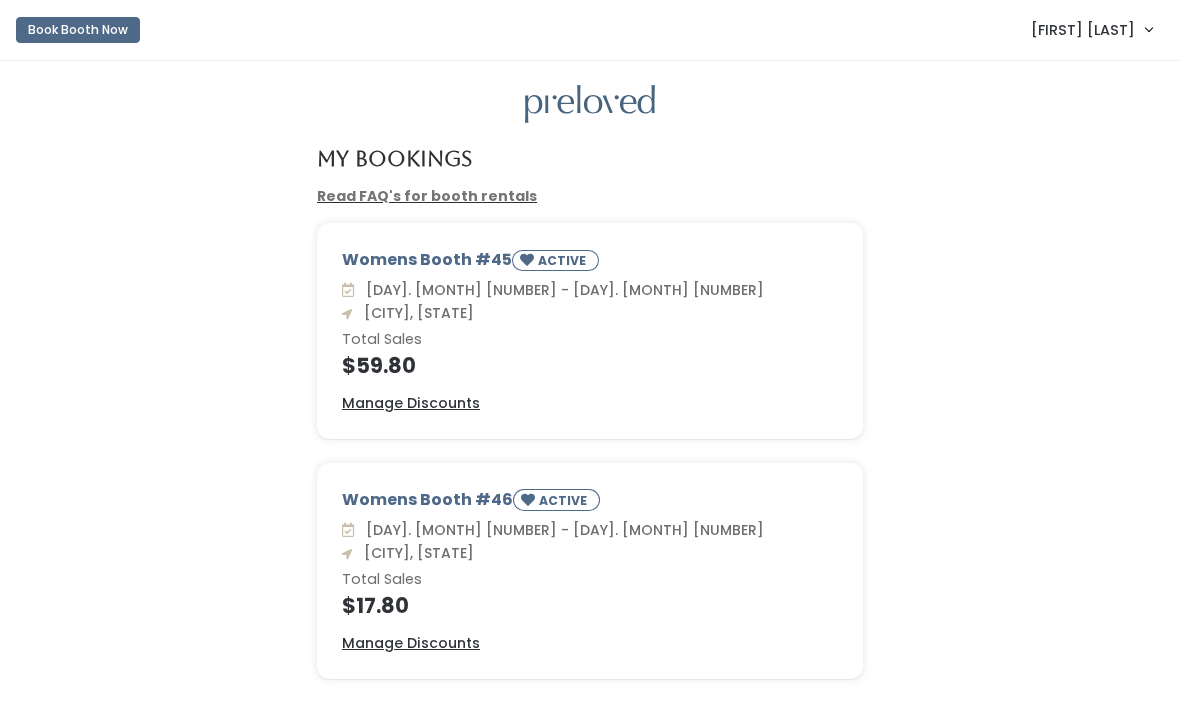 scroll, scrollTop: 0, scrollLeft: 0, axis: both 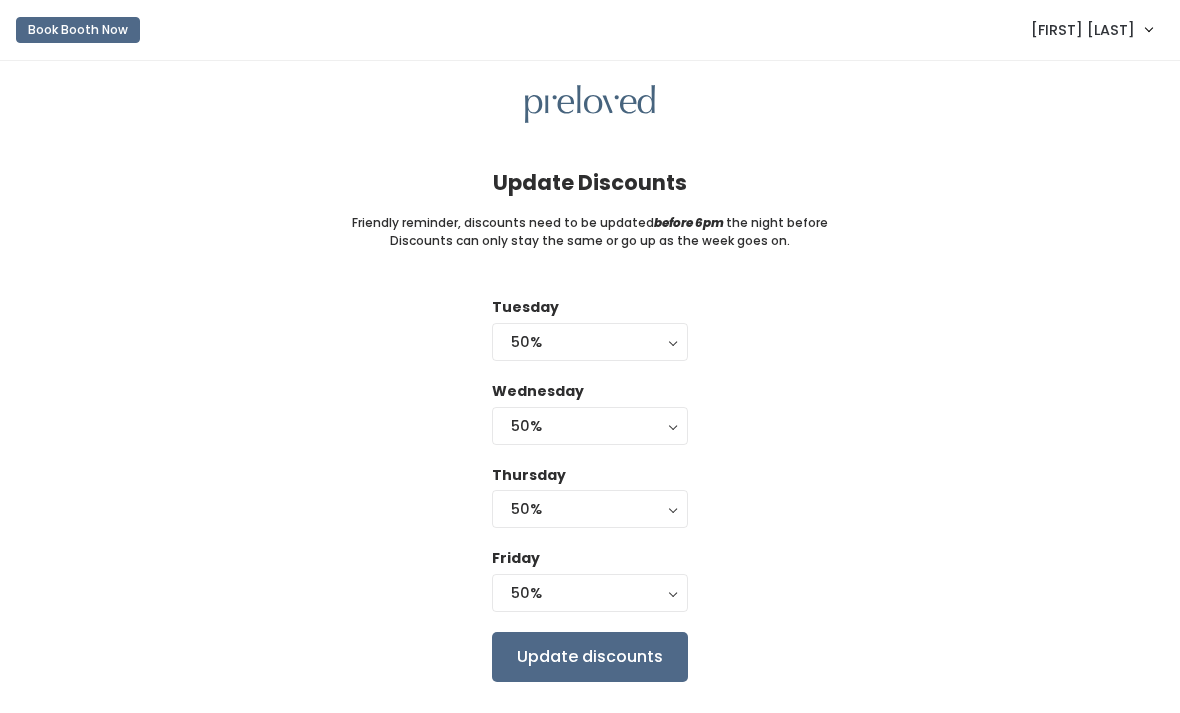 click on "50%" at bounding box center (590, 342) 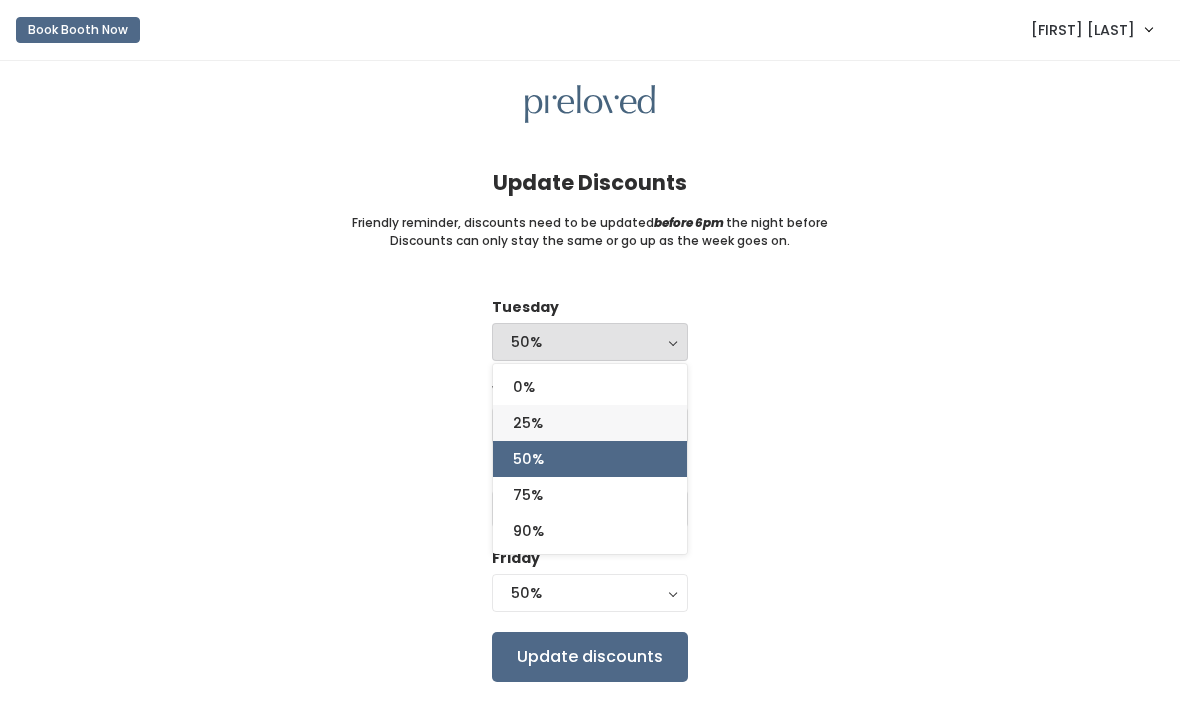 click on "25%" at bounding box center (528, 423) 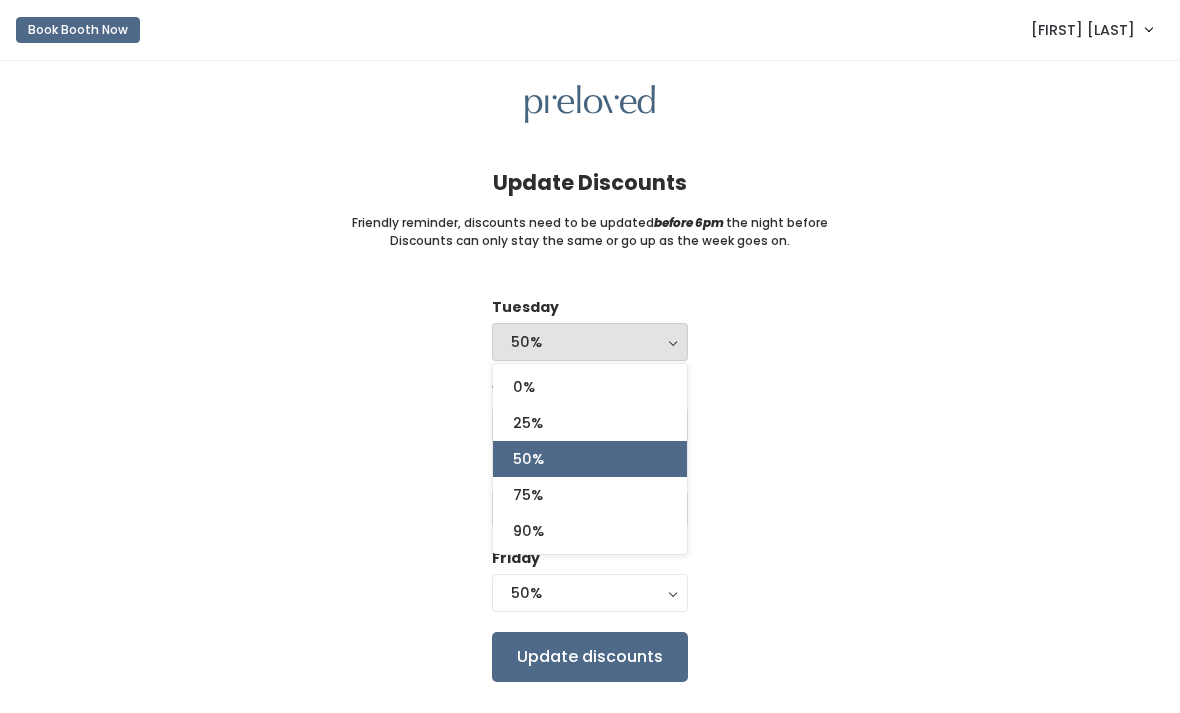 select on "25%" 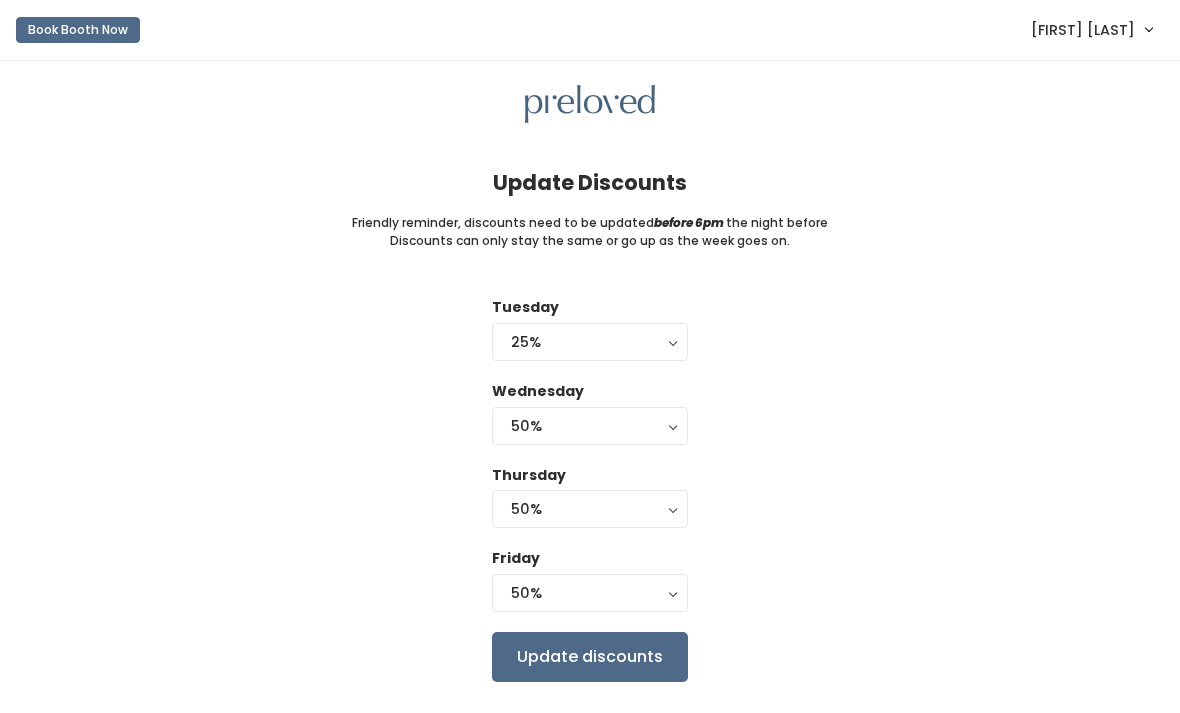 click on "Update discounts" at bounding box center [590, 657] 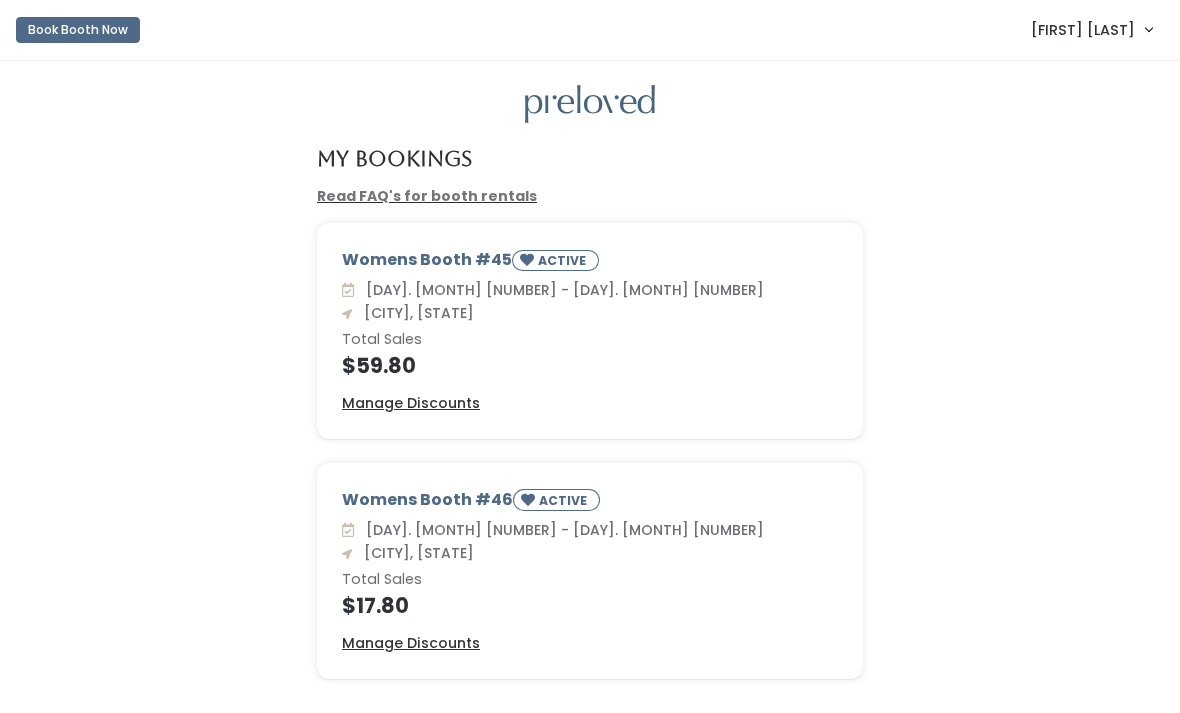 scroll, scrollTop: 0, scrollLeft: 0, axis: both 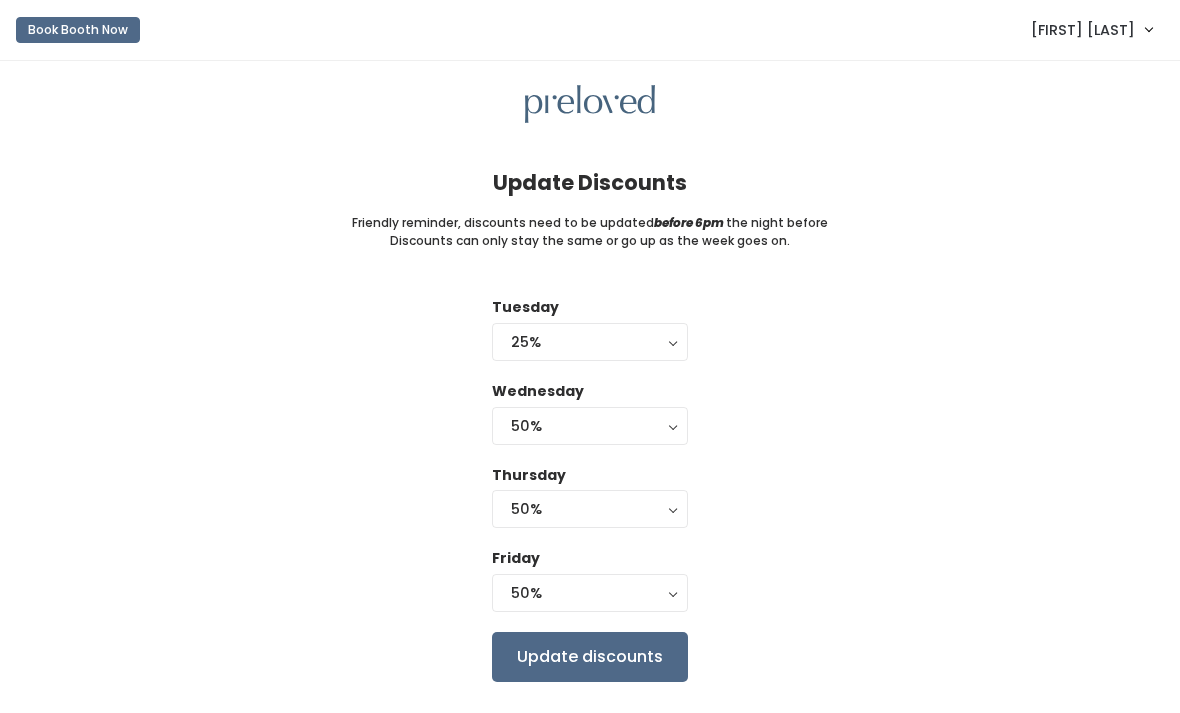 click on "Update discounts" at bounding box center [590, 657] 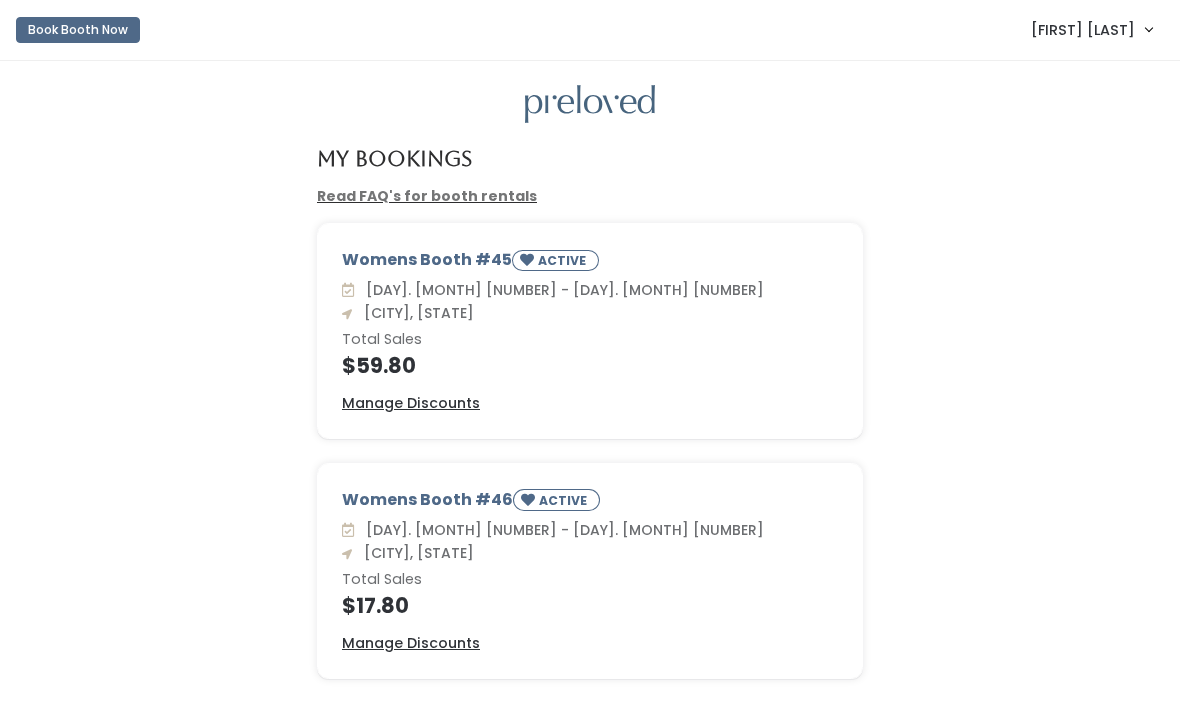 scroll, scrollTop: 0, scrollLeft: 0, axis: both 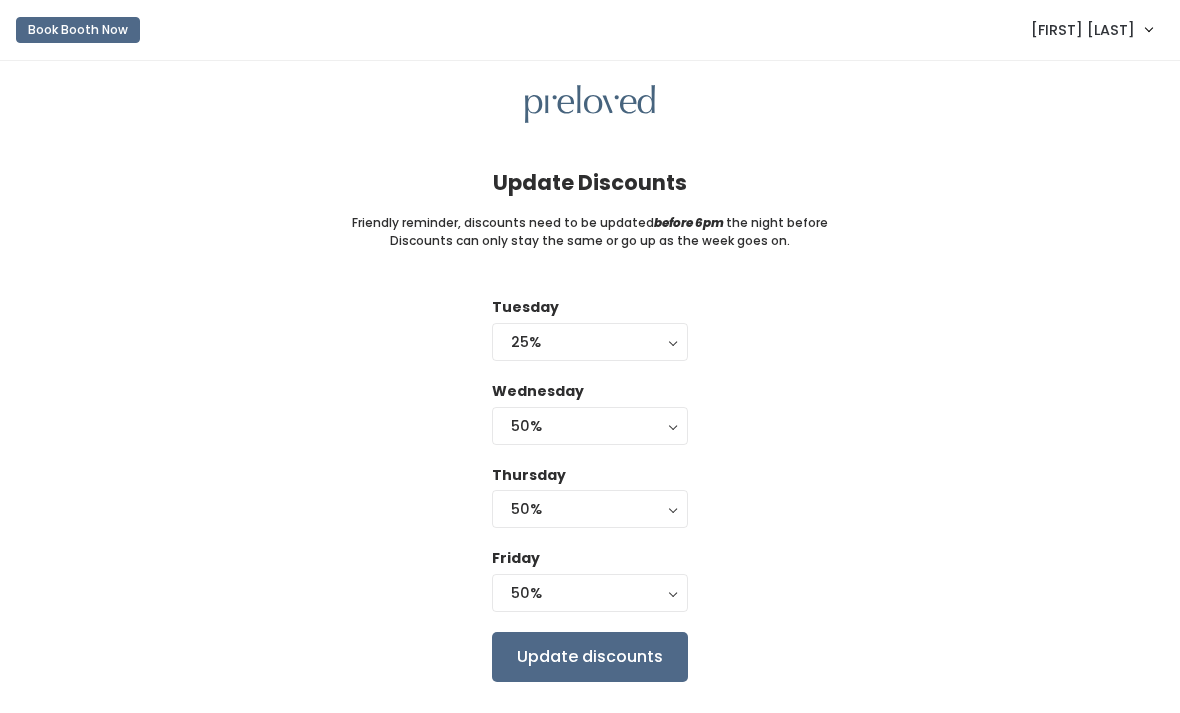 click on "Update discounts" at bounding box center [590, 657] 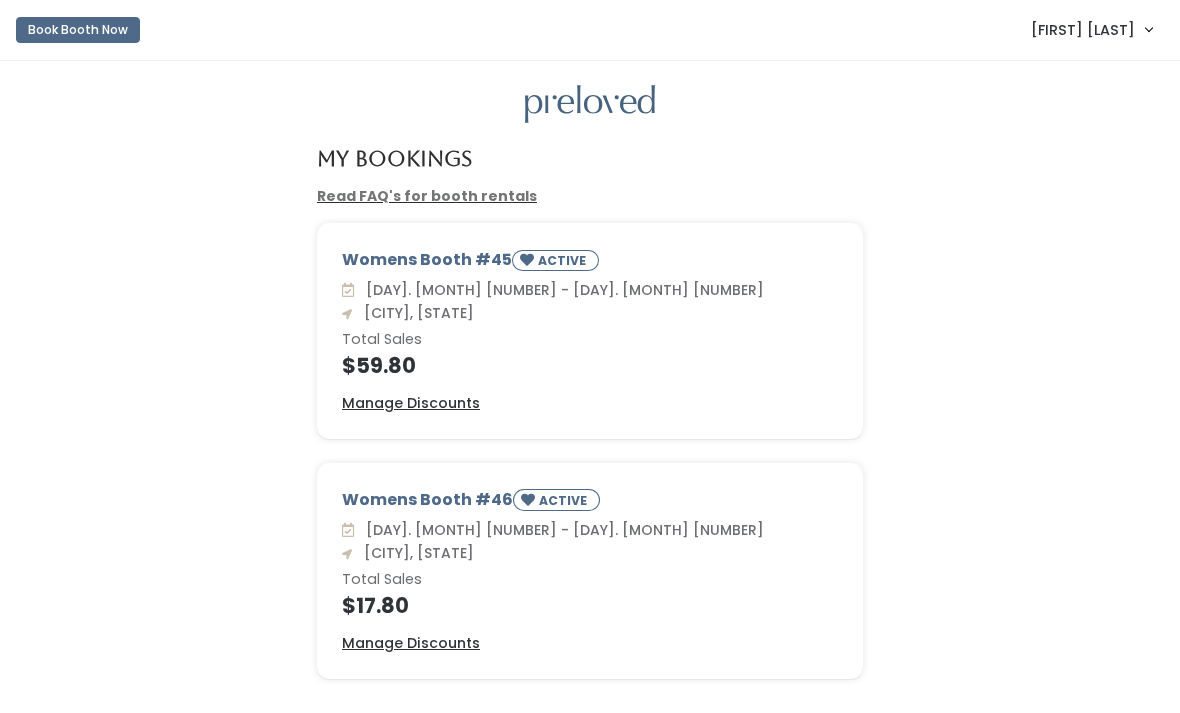 scroll, scrollTop: 0, scrollLeft: 0, axis: both 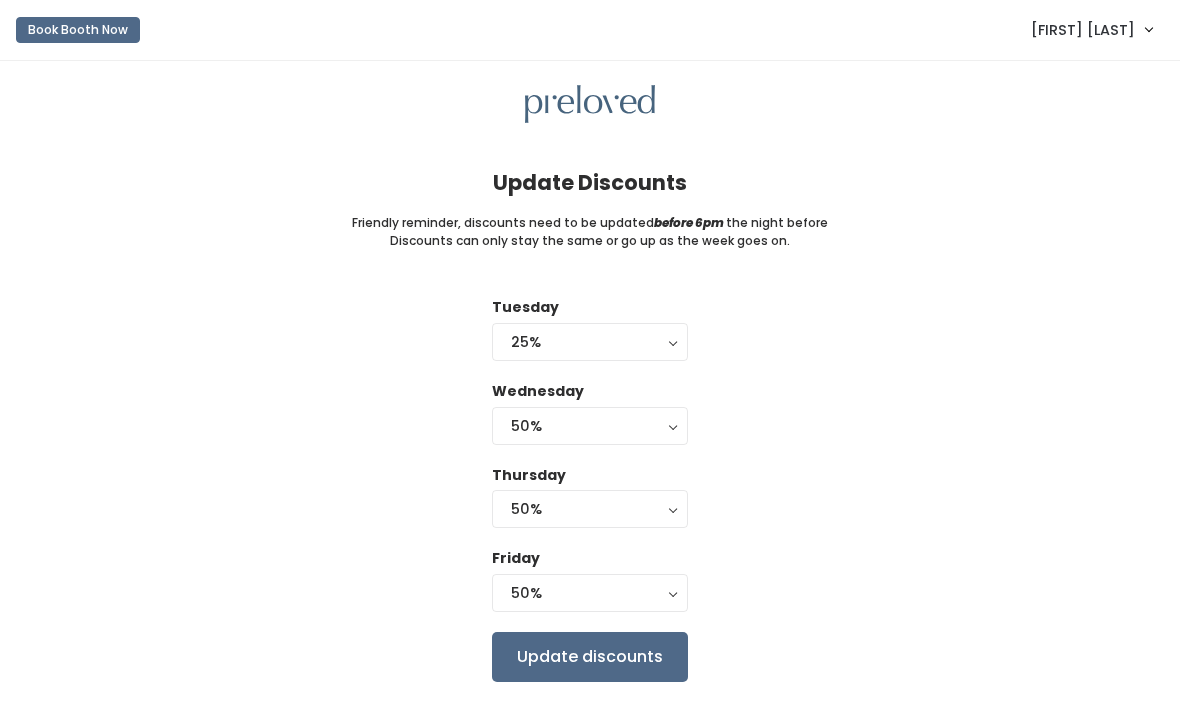 click on "Update discounts" at bounding box center (590, 657) 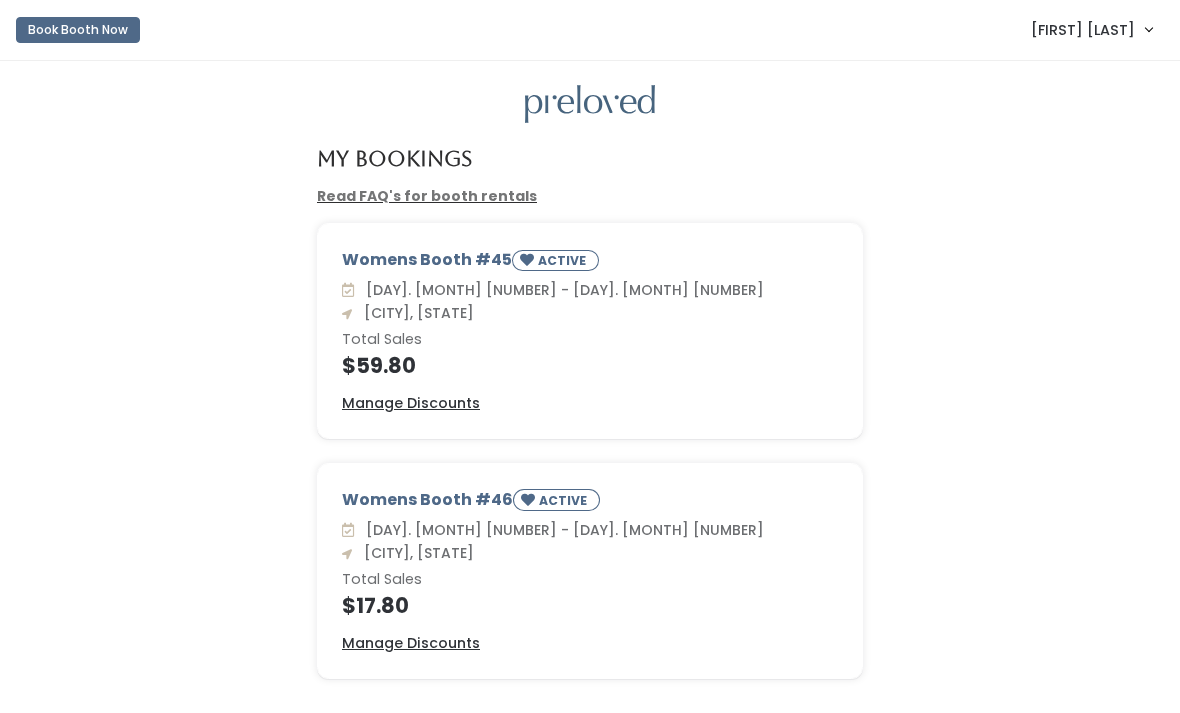 scroll, scrollTop: 0, scrollLeft: 0, axis: both 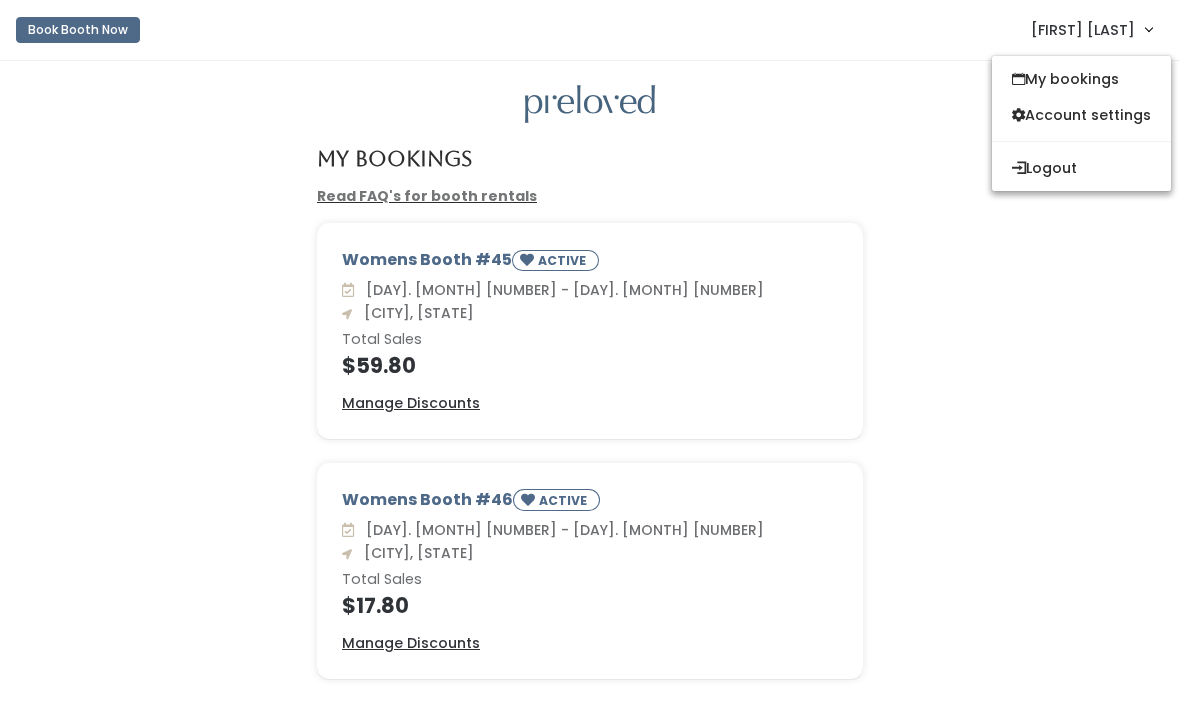 click on "My bookings" at bounding box center (1081, 79) 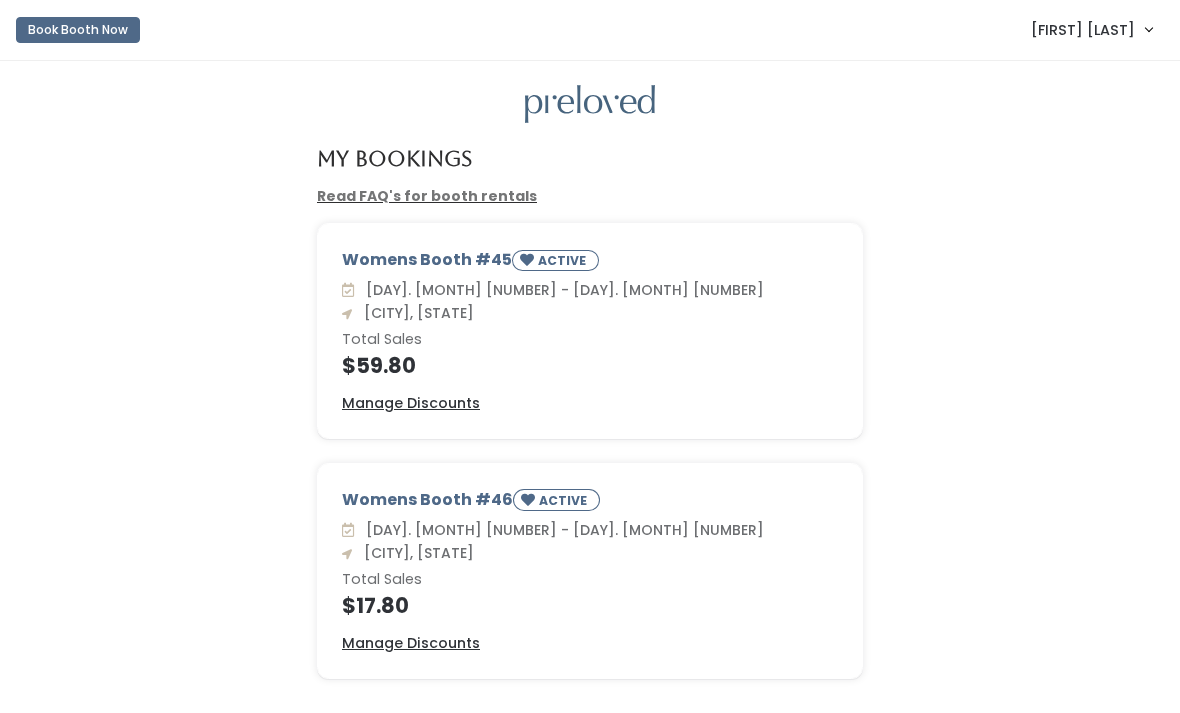 scroll, scrollTop: 0, scrollLeft: 0, axis: both 